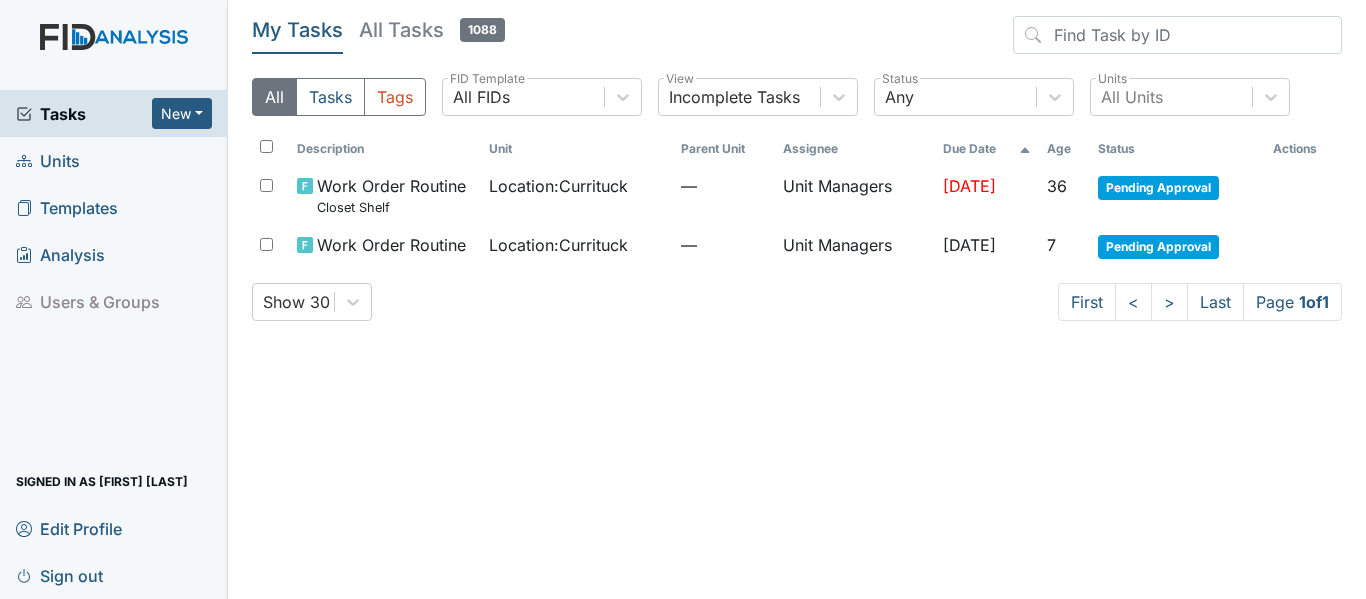 scroll, scrollTop: 0, scrollLeft: 0, axis: both 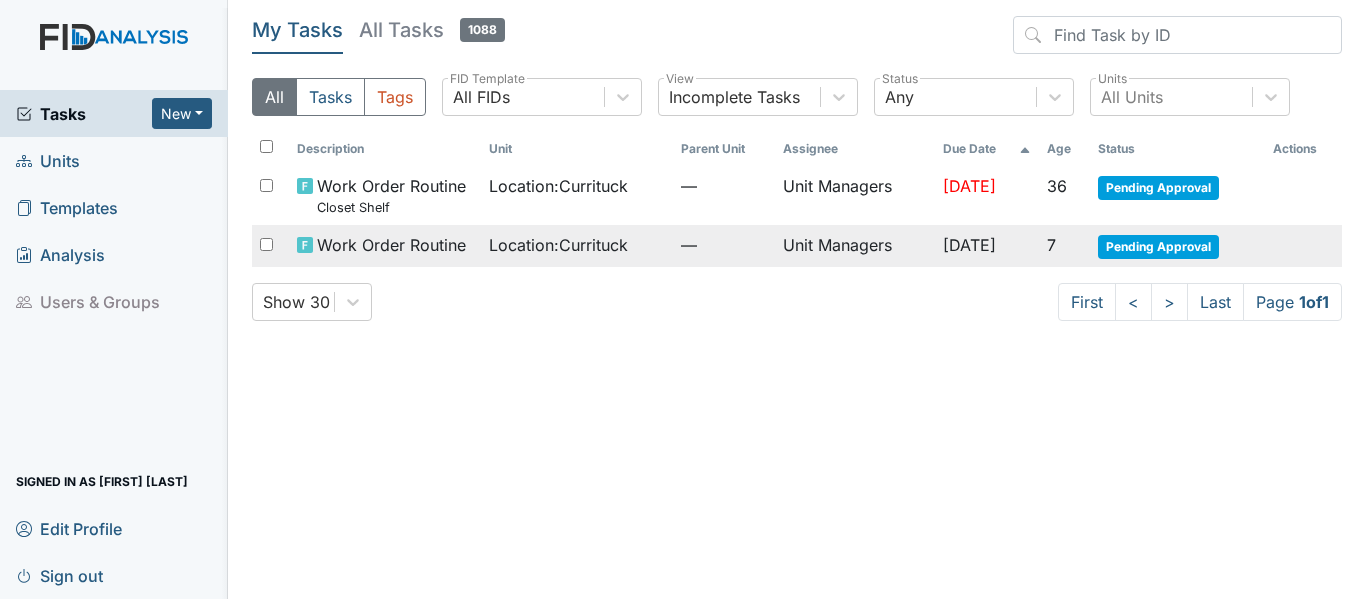 click on "Location :  Currituck" at bounding box center [558, 245] 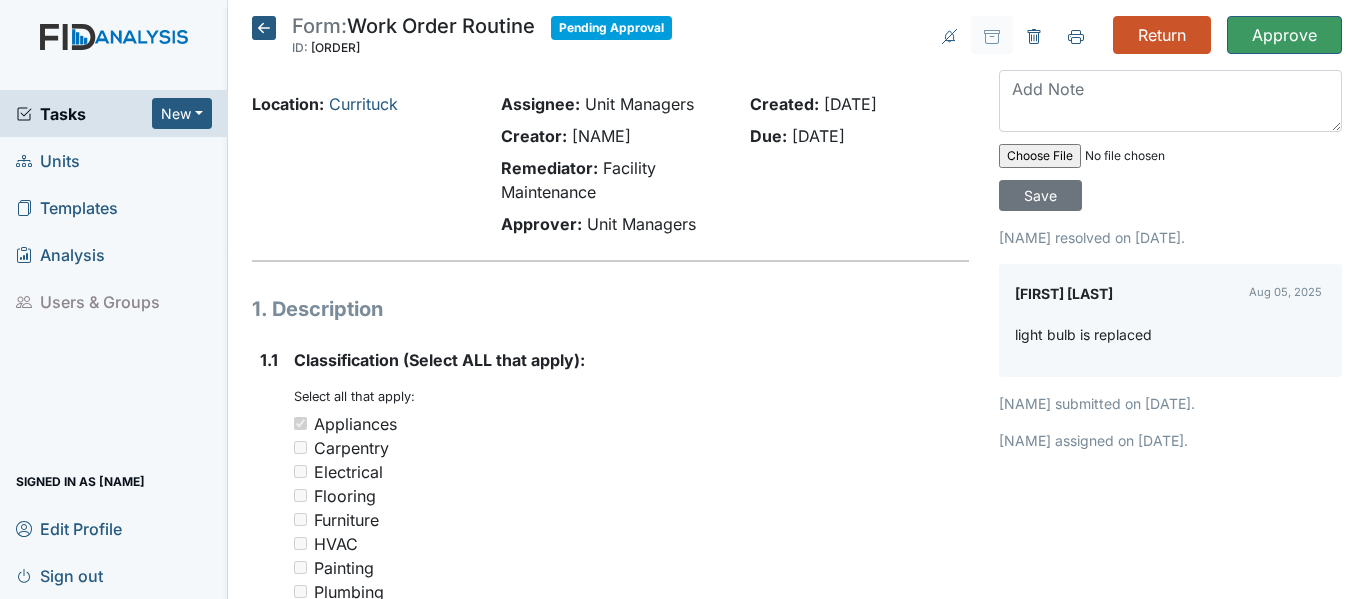 scroll, scrollTop: 0, scrollLeft: 0, axis: both 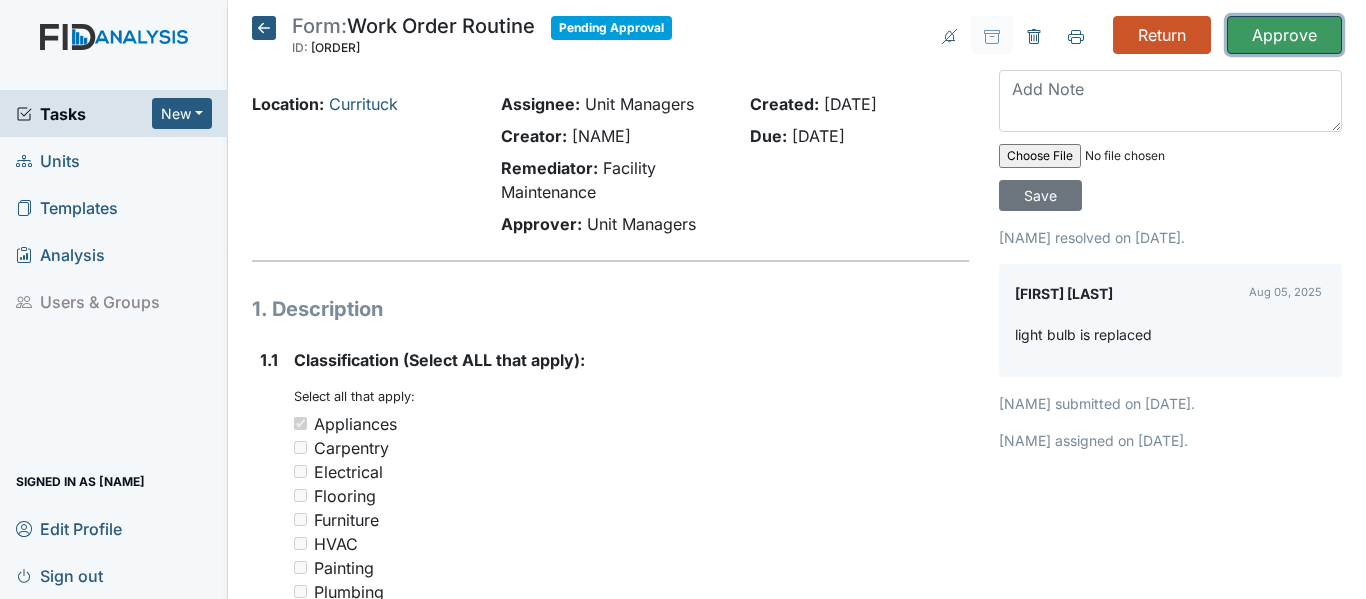 click on "Approve" at bounding box center [1284, 35] 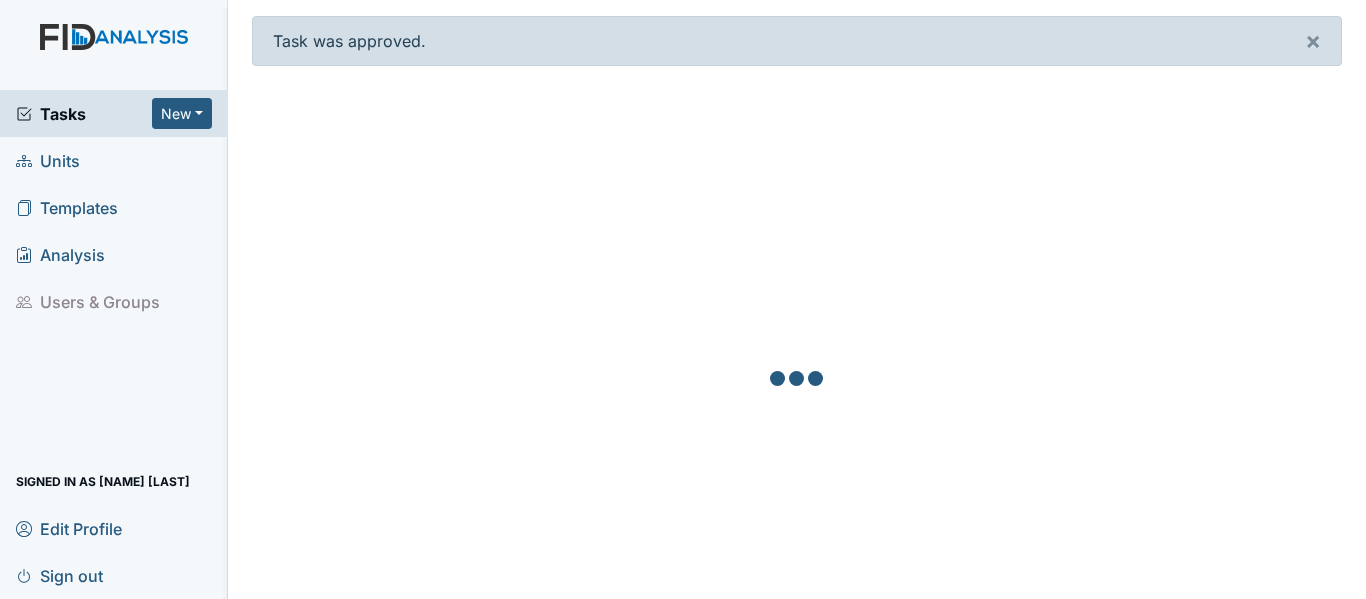 scroll, scrollTop: 0, scrollLeft: 0, axis: both 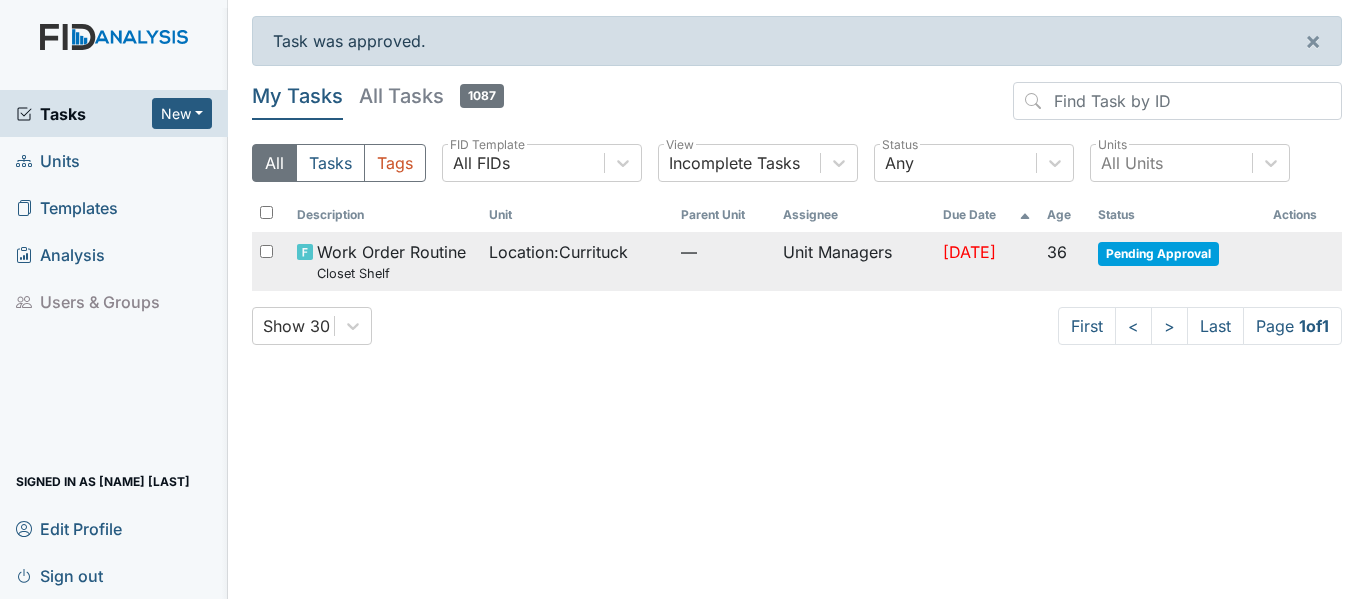 click on "Unit Managers" at bounding box center (855, 261) 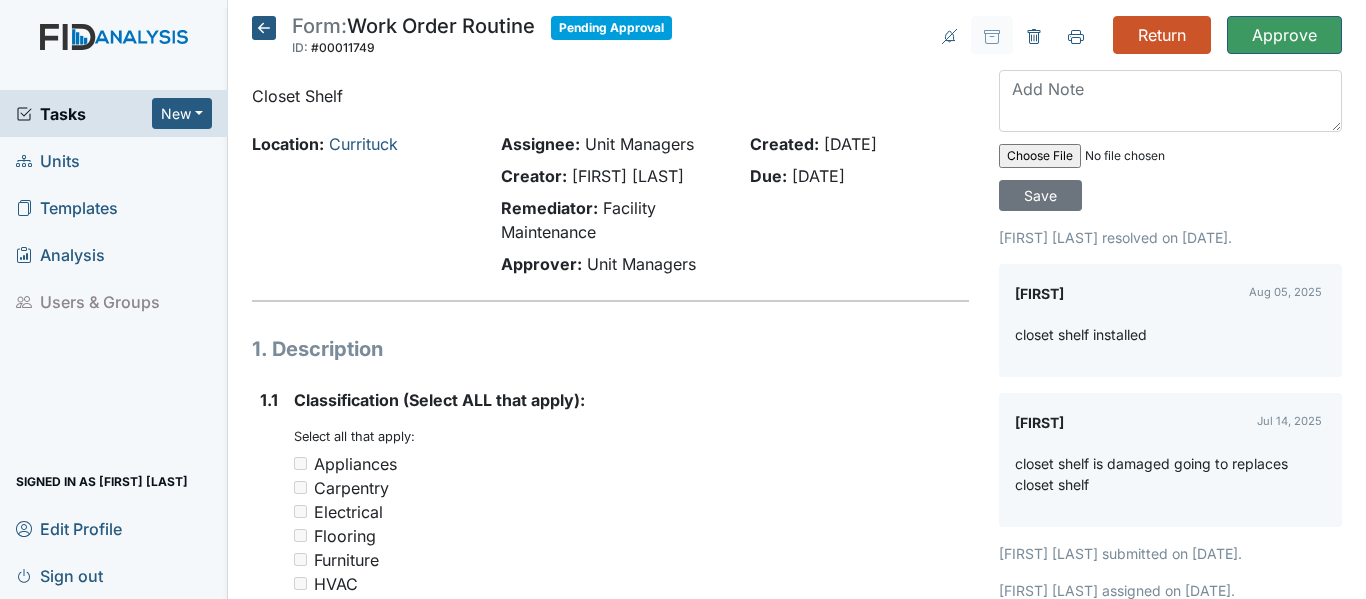 scroll, scrollTop: 0, scrollLeft: 0, axis: both 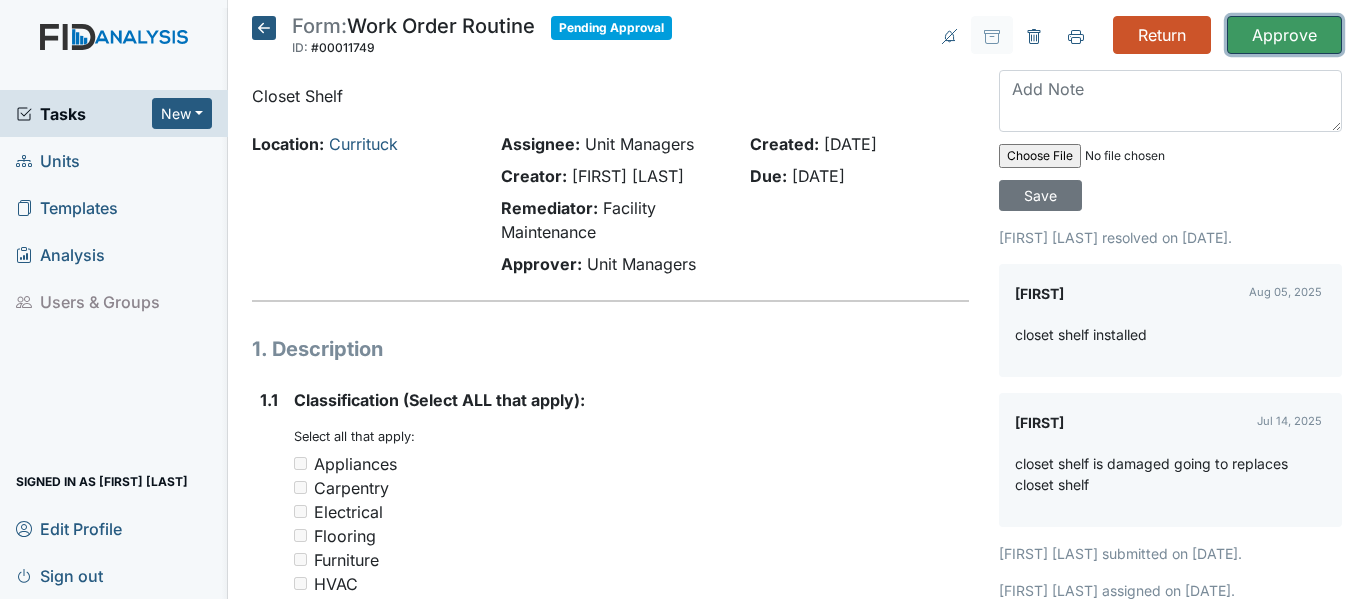 click on "Approve" at bounding box center [1284, 35] 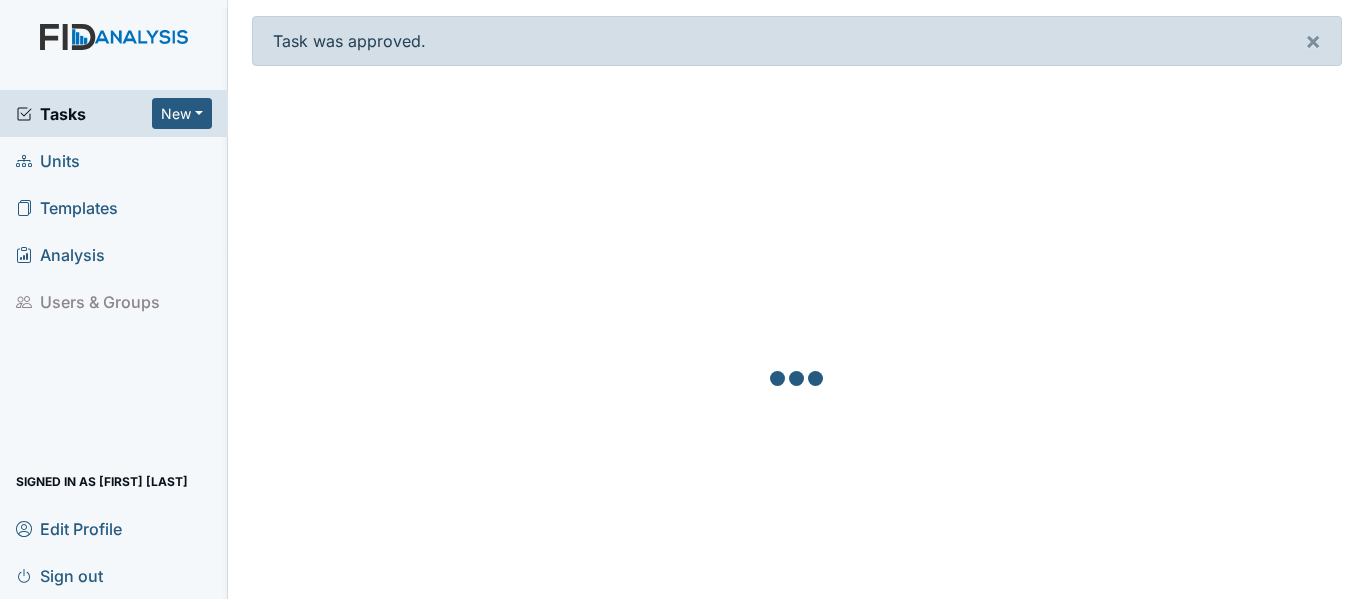 scroll, scrollTop: 0, scrollLeft: 0, axis: both 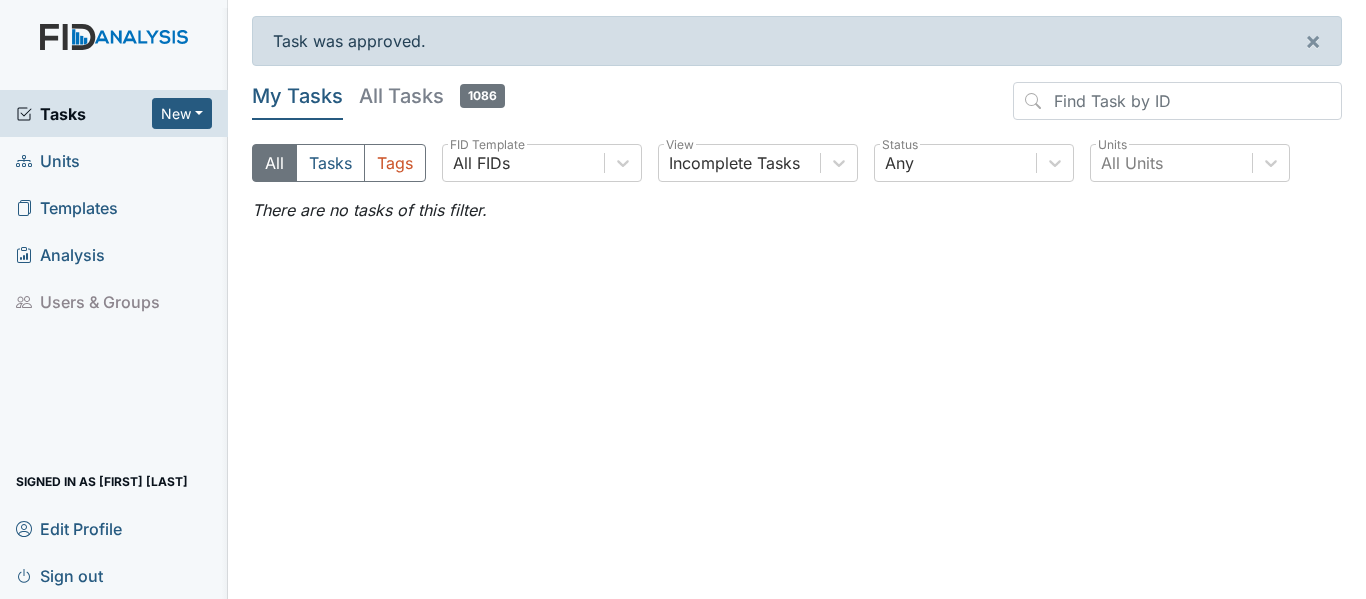click on "Units" at bounding box center [114, 160] 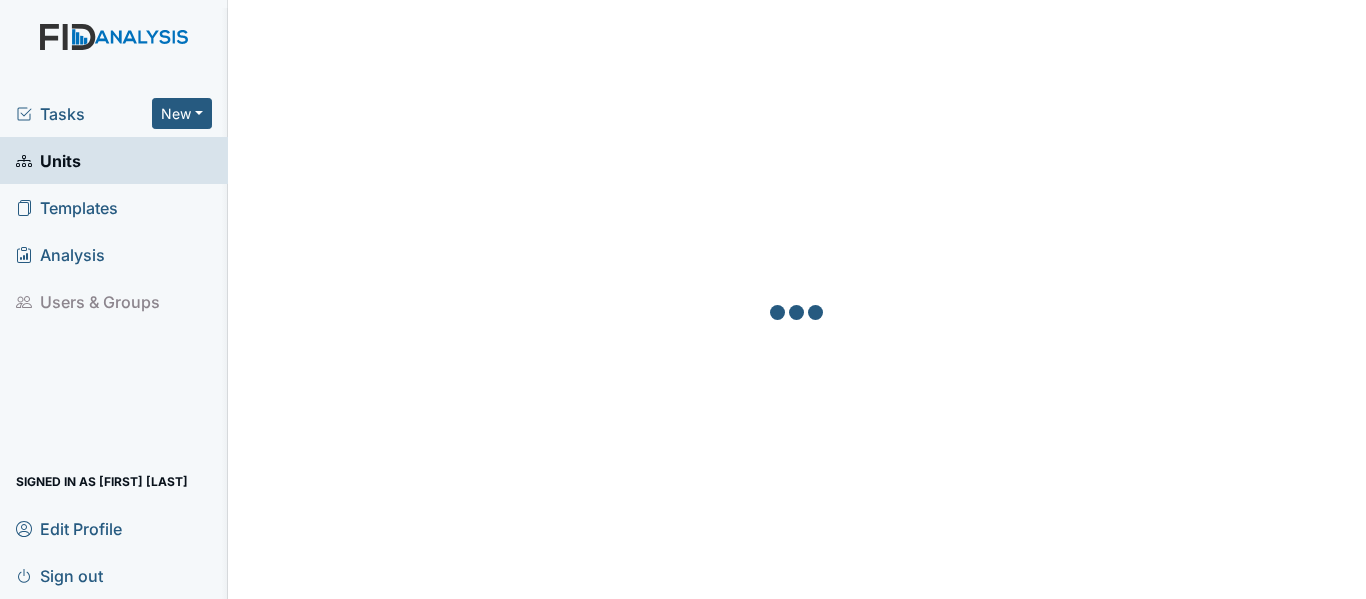 scroll, scrollTop: 0, scrollLeft: 0, axis: both 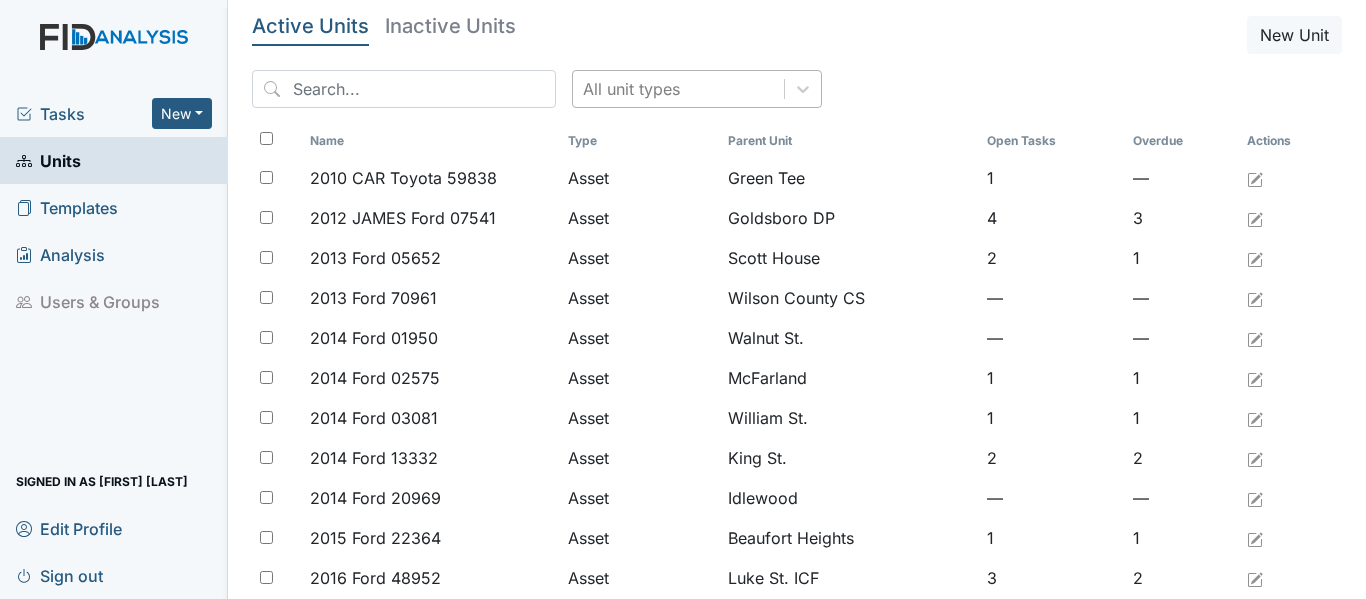 click on "All unit types" at bounding box center (678, 89) 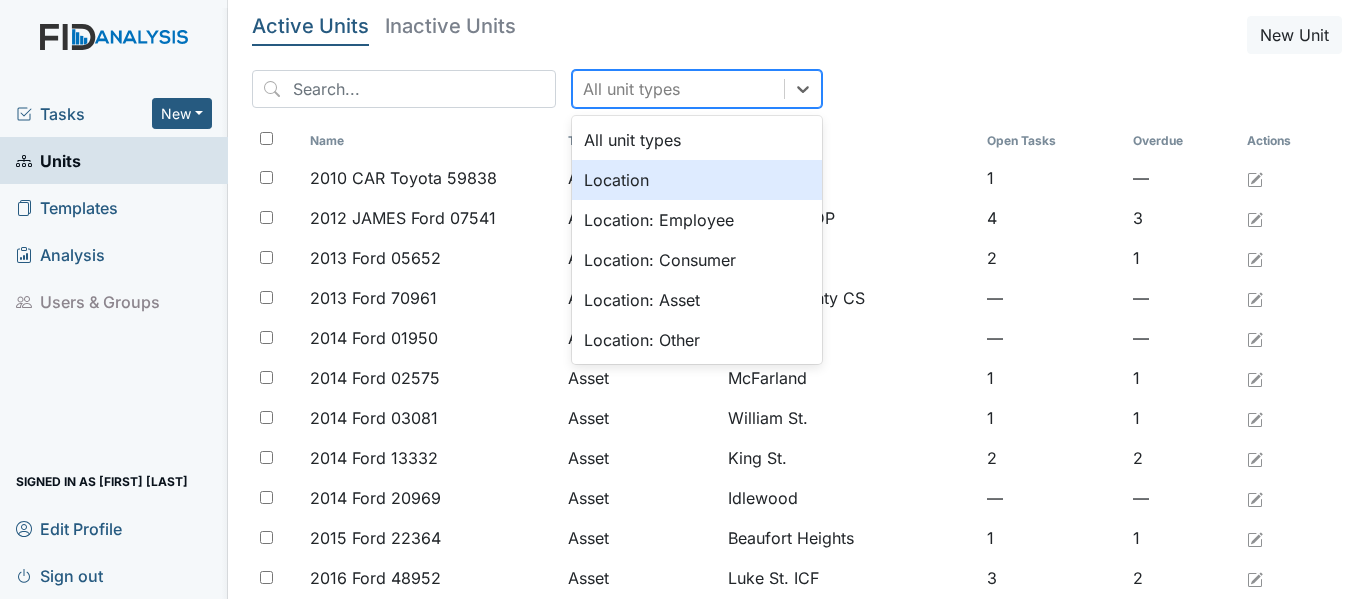 click on "Location" at bounding box center (697, 180) 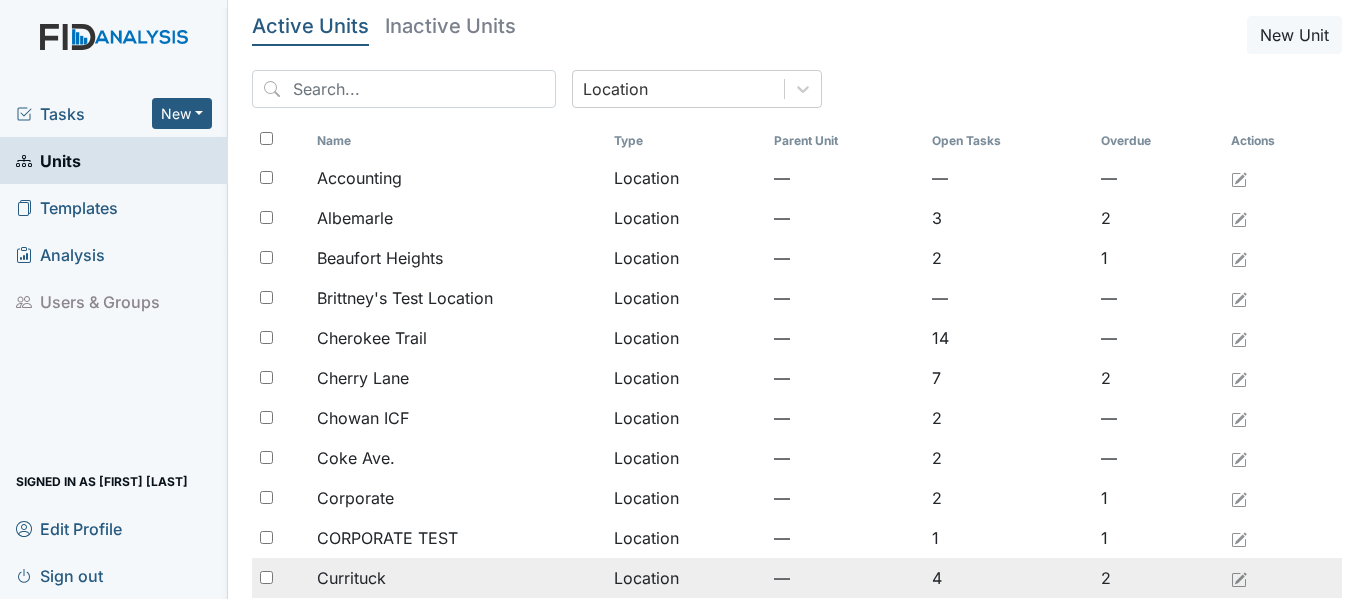 click on "Currituck" at bounding box center (457, 578) 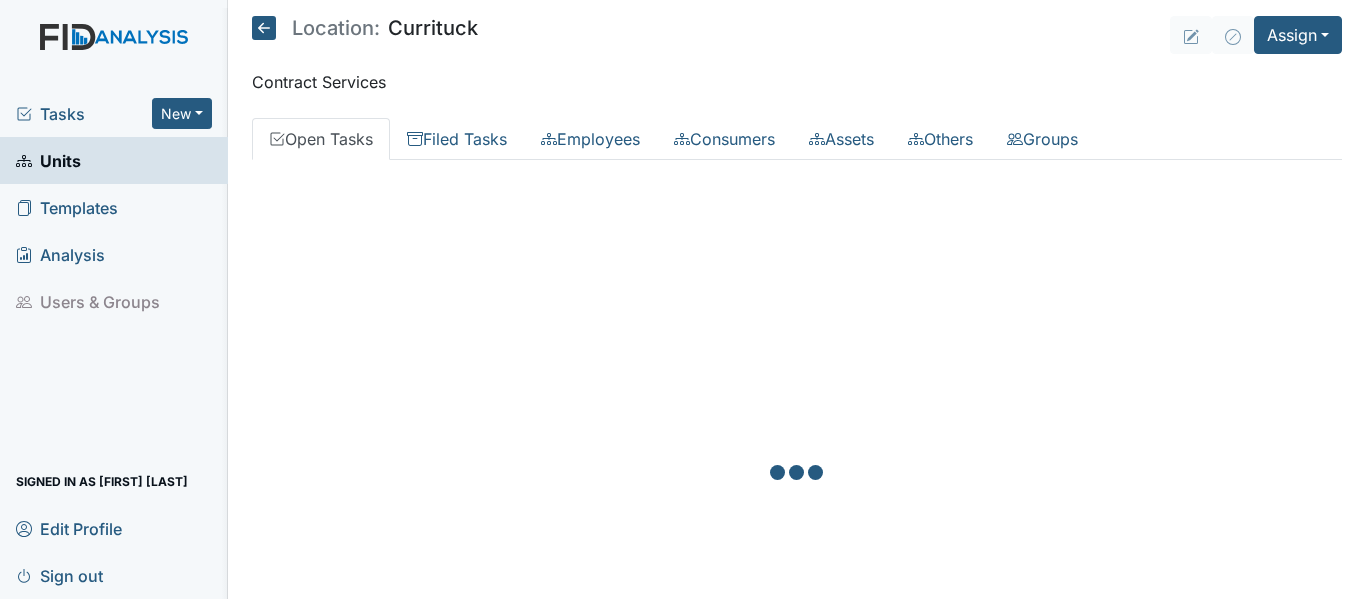scroll, scrollTop: 0, scrollLeft: 0, axis: both 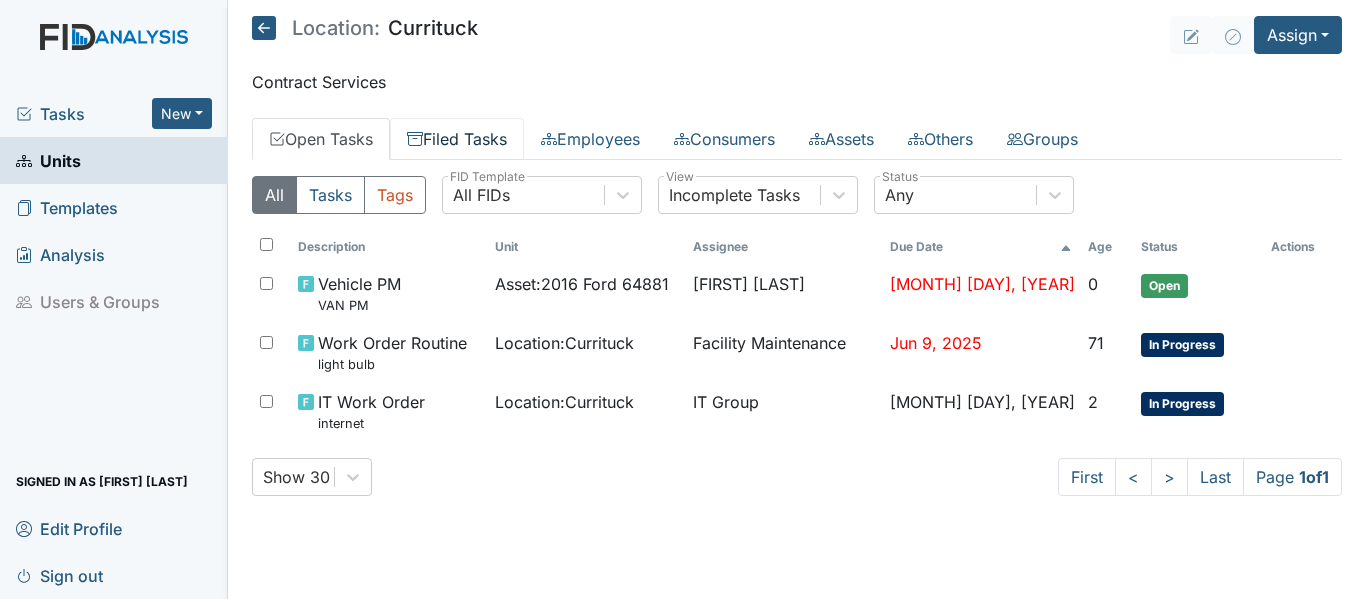 click on "Filed Tasks" at bounding box center [457, 139] 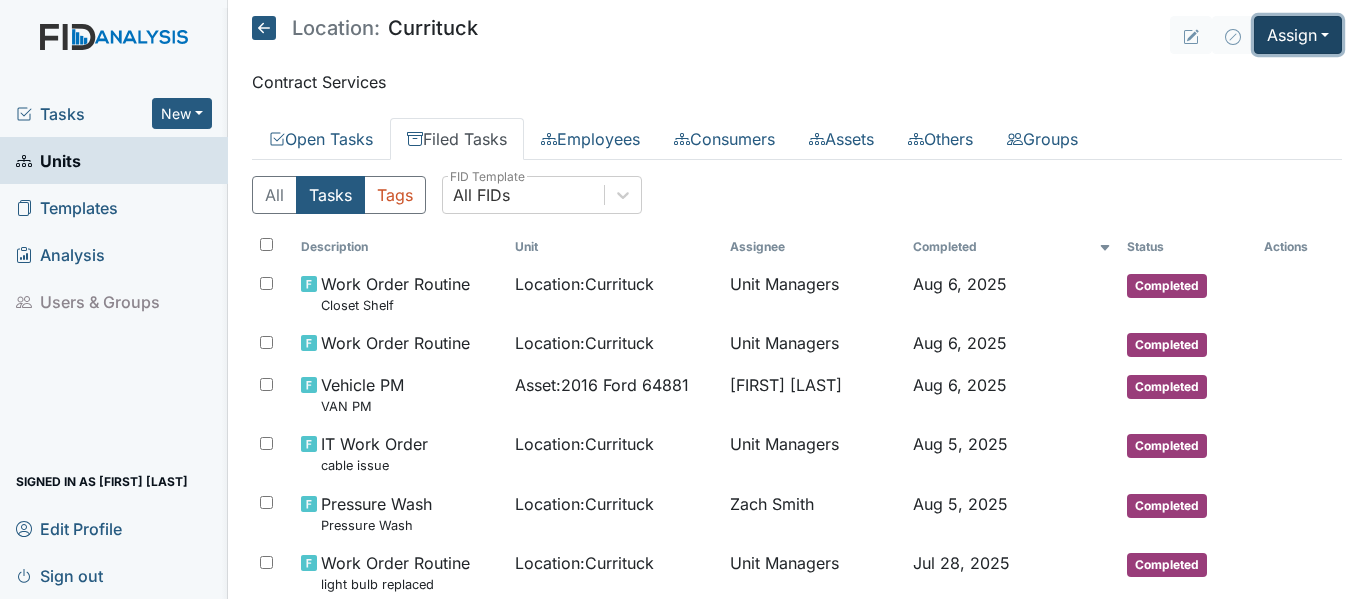 click on "Assign" at bounding box center (1298, 35) 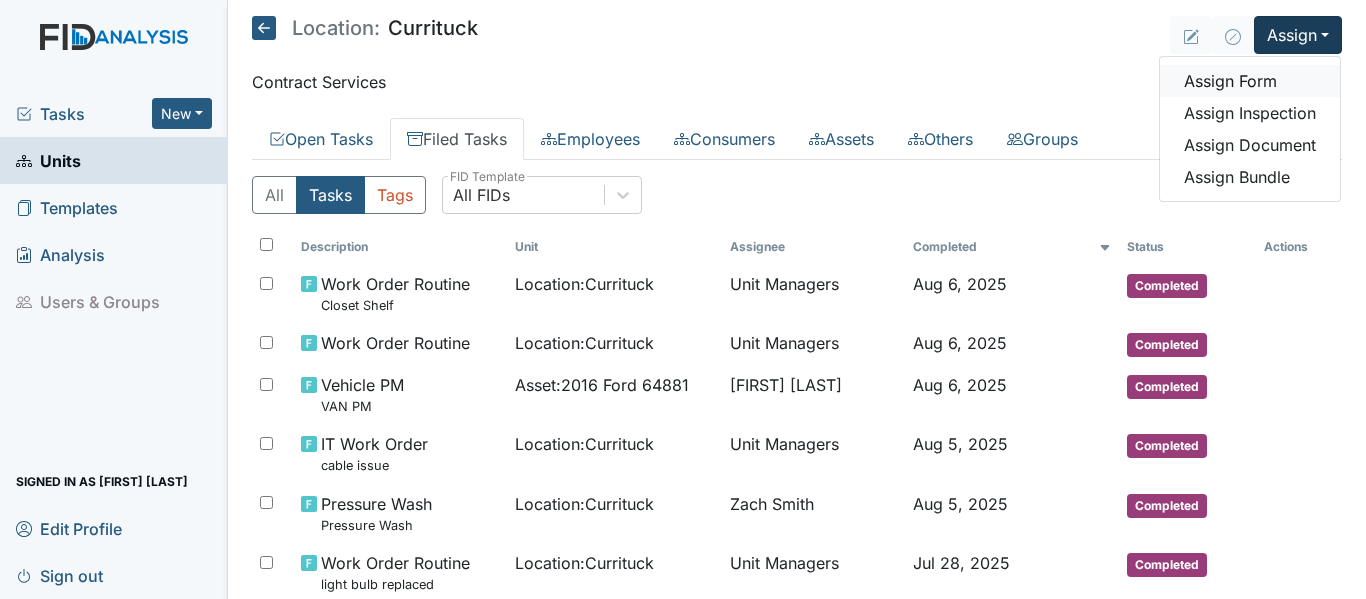 click on "Assign Form" at bounding box center (1250, 81) 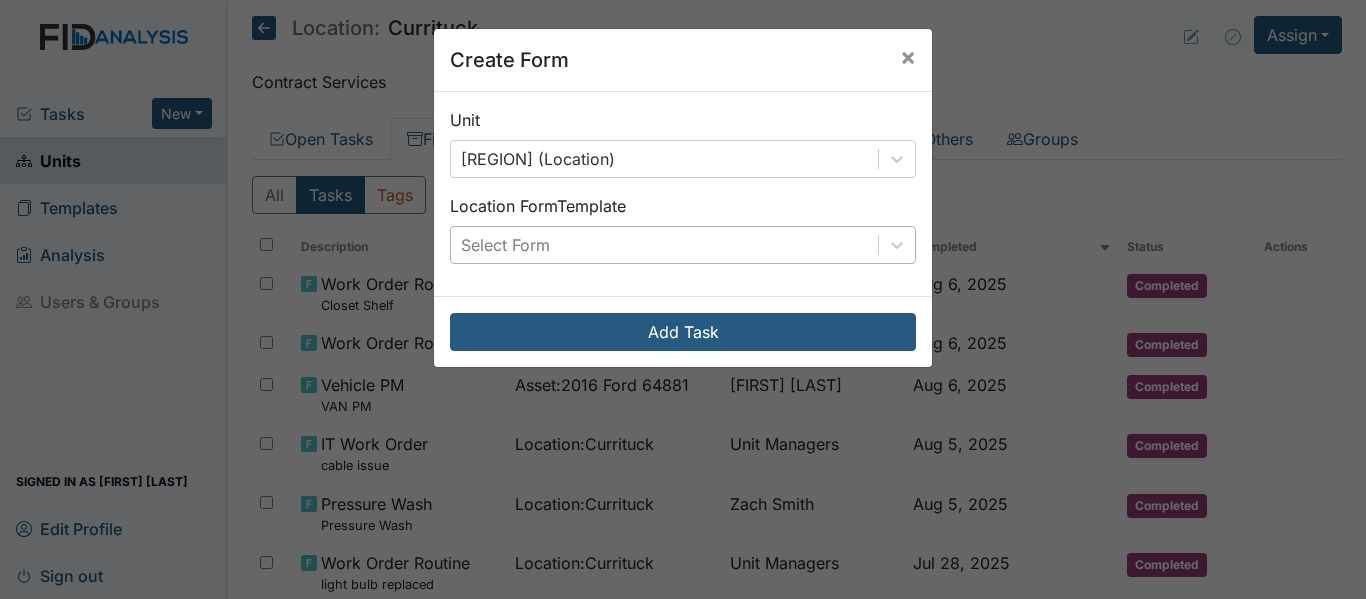 click on "Select Form" at bounding box center (664, 245) 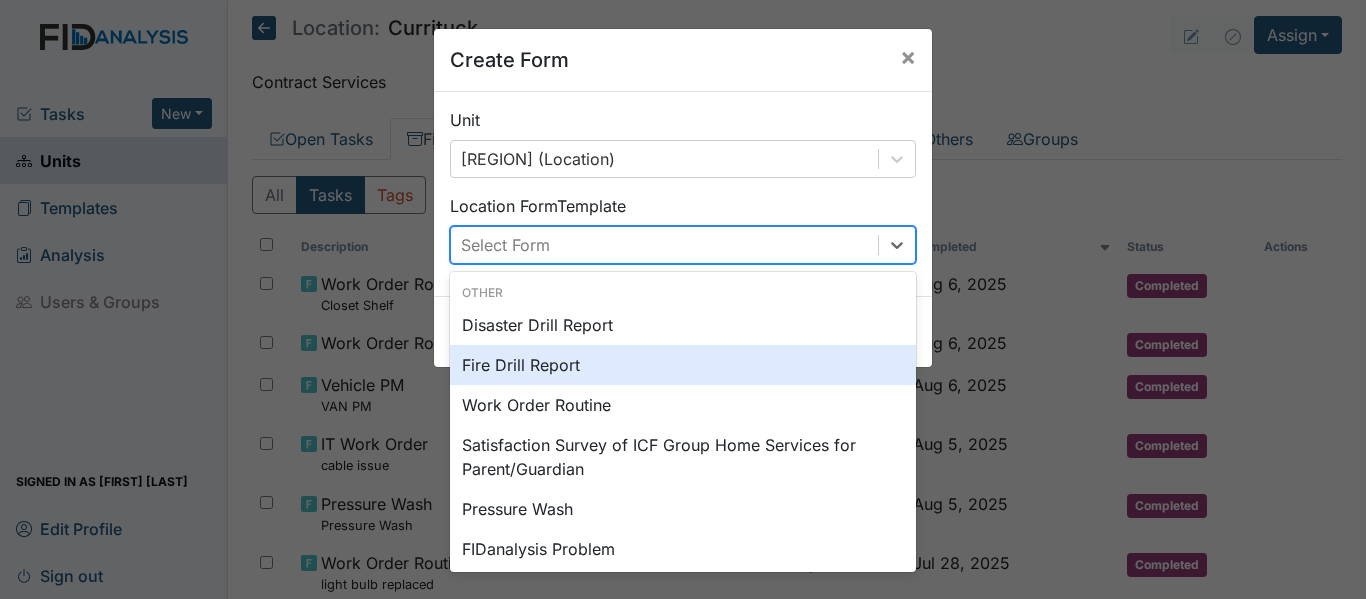 click on "Fire Drill Report" at bounding box center [683, 365] 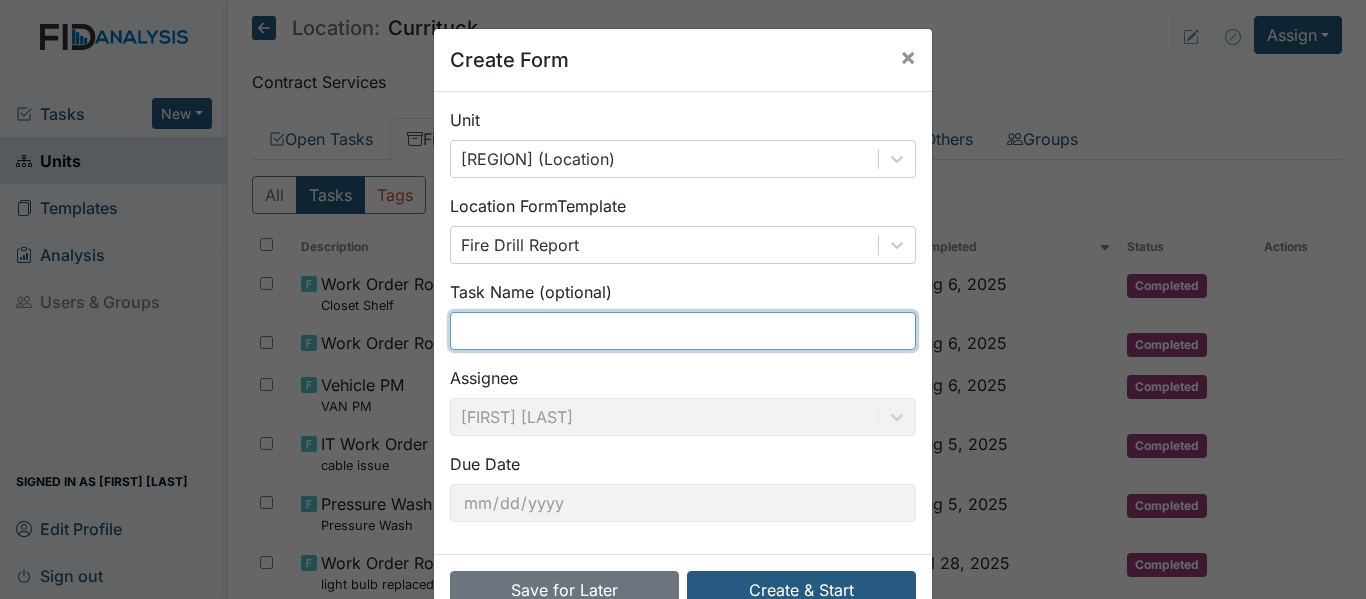click at bounding box center [683, 331] 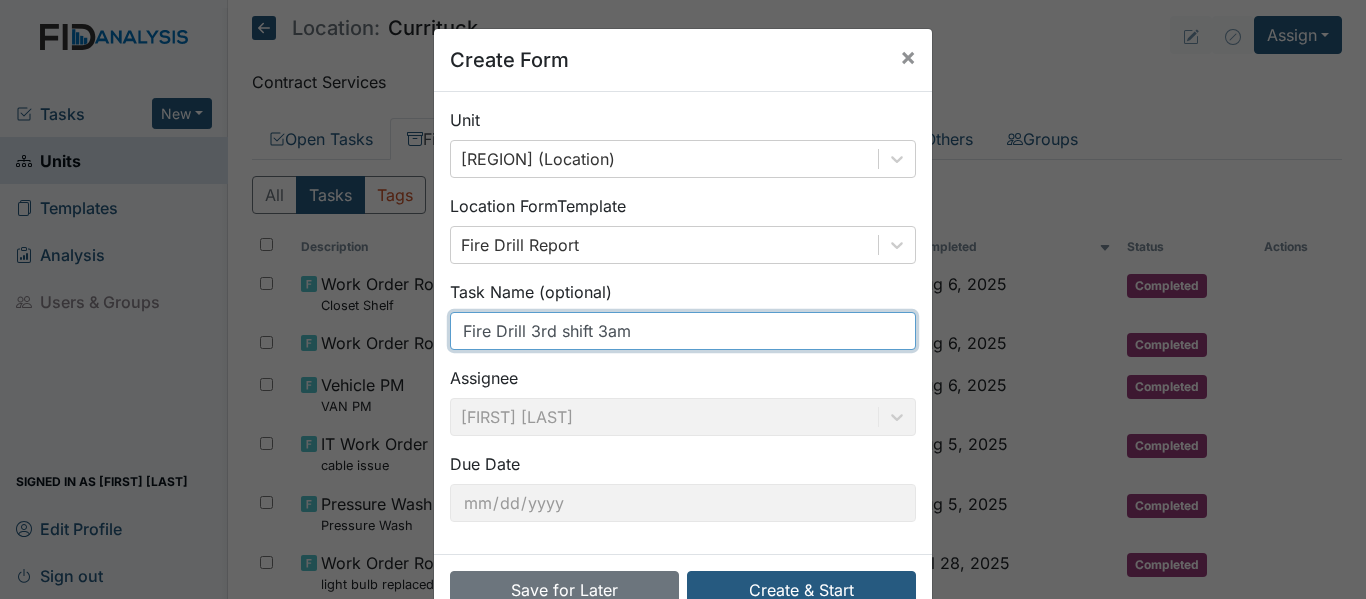 click on "Fire Drill 3rd shift 3am" at bounding box center (683, 331) 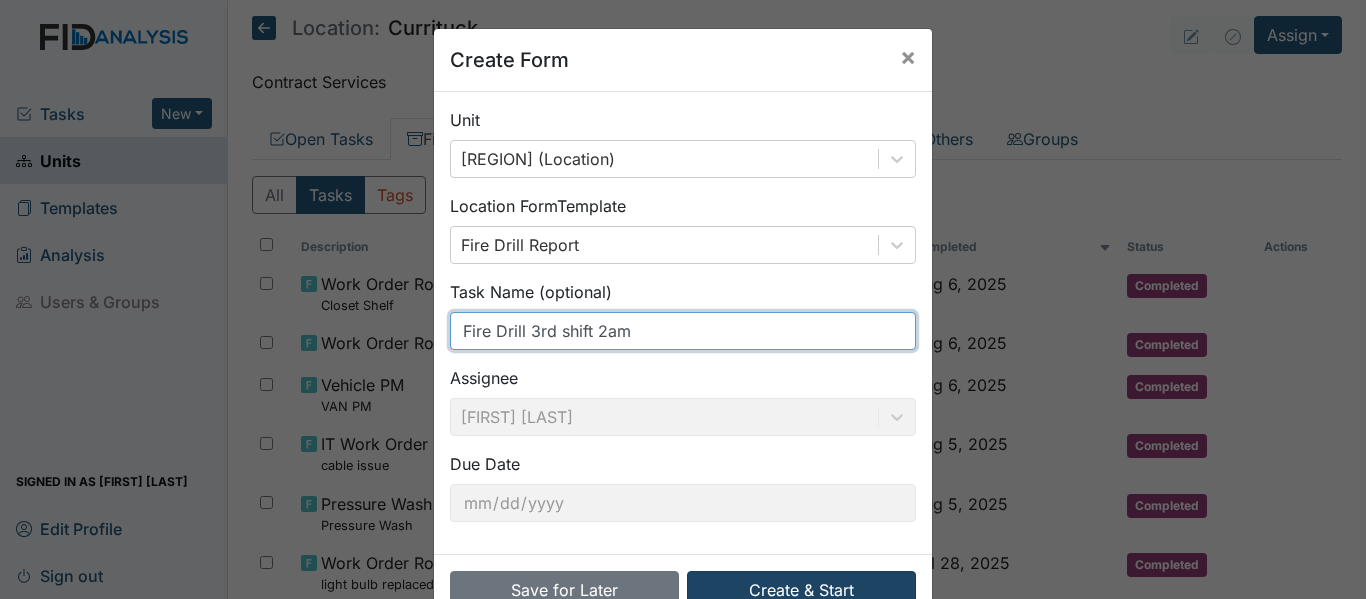 type on "Fire Drill 3rd shift 2am" 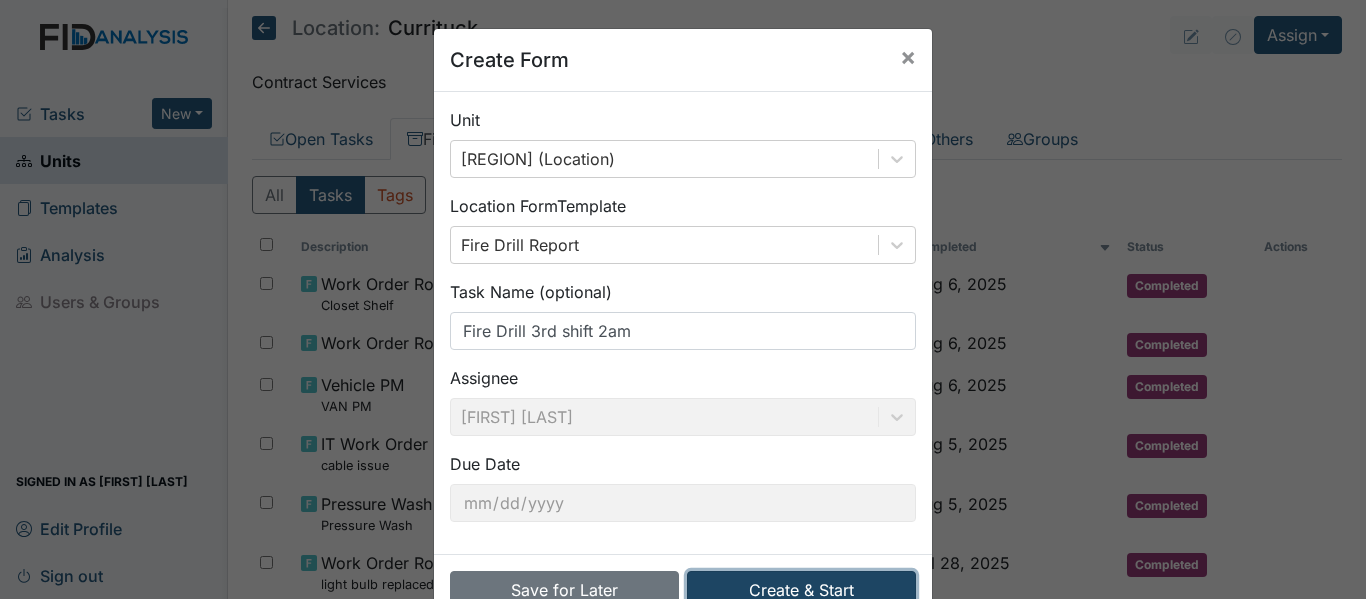 click on "Create & Start" at bounding box center (801, 590) 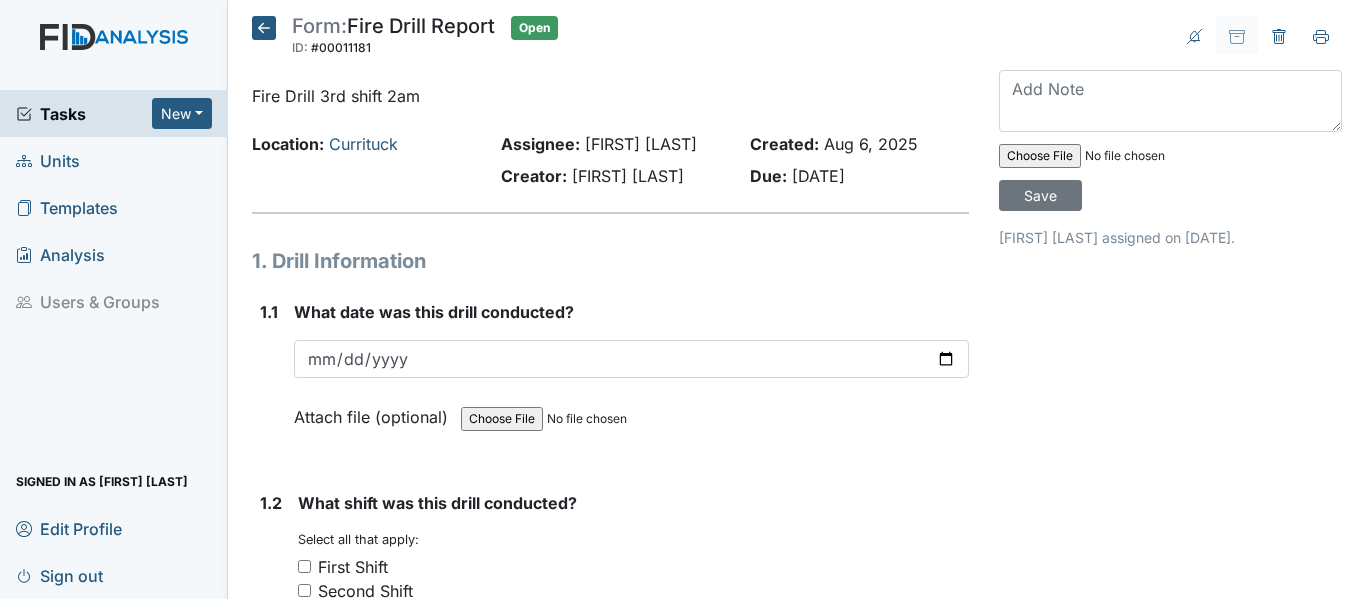 scroll, scrollTop: 0, scrollLeft: 0, axis: both 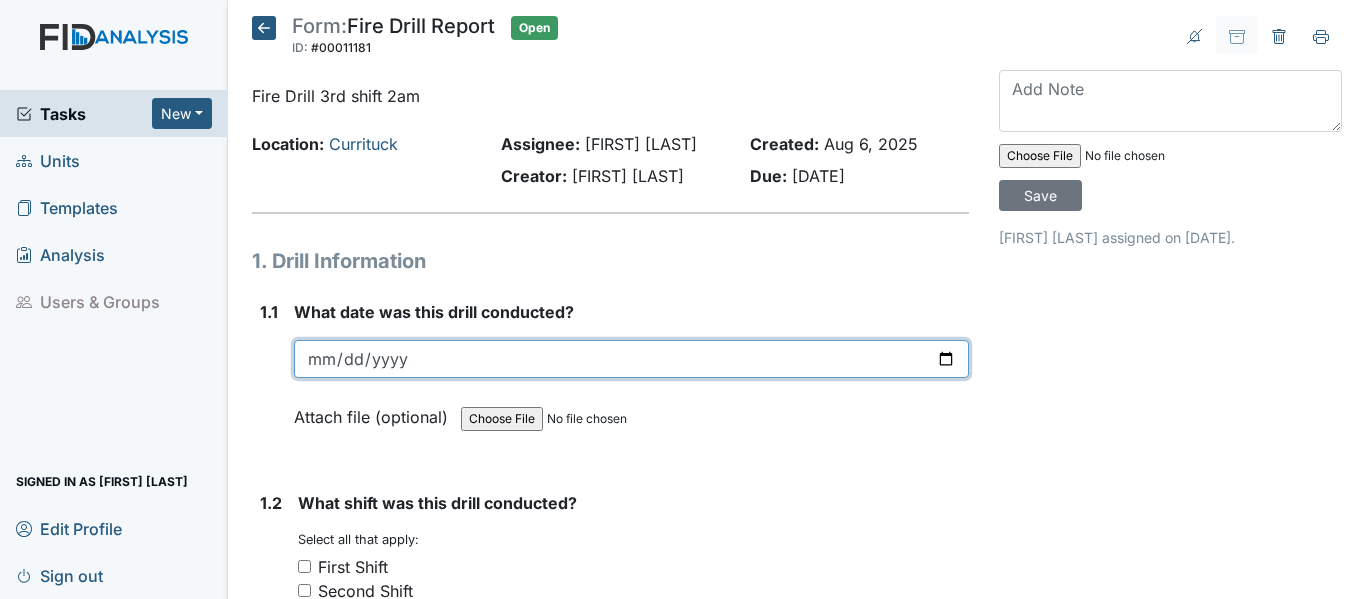 click at bounding box center (631, 359) 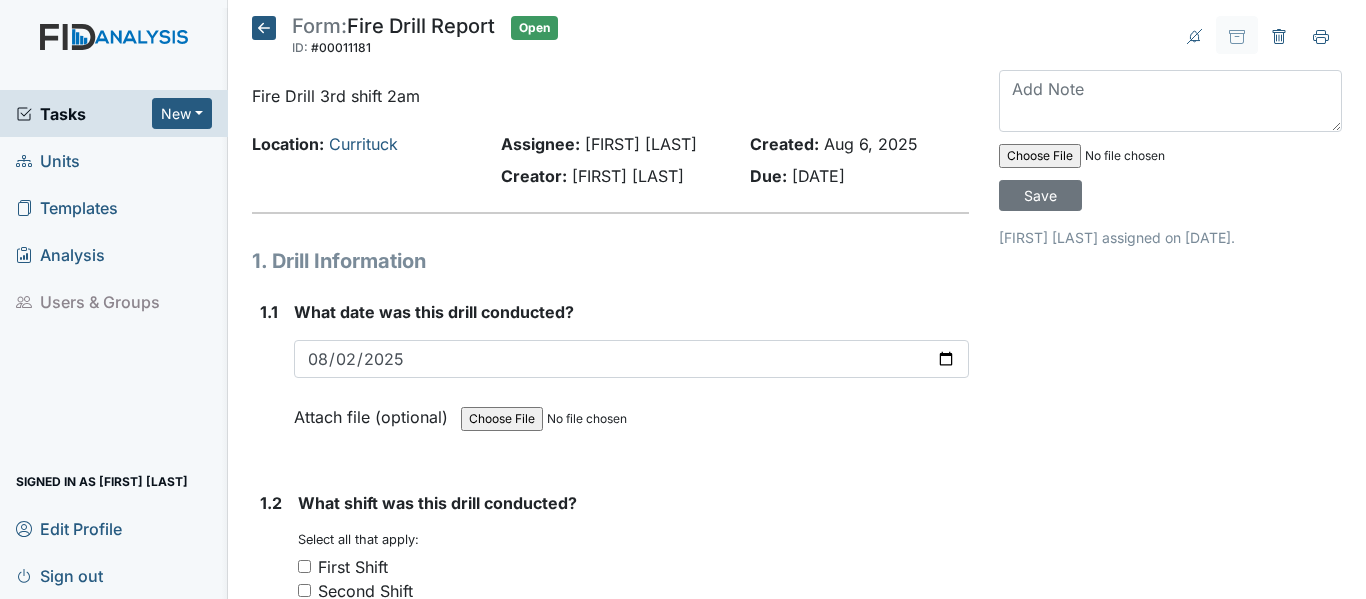 click at bounding box center [597, 419] 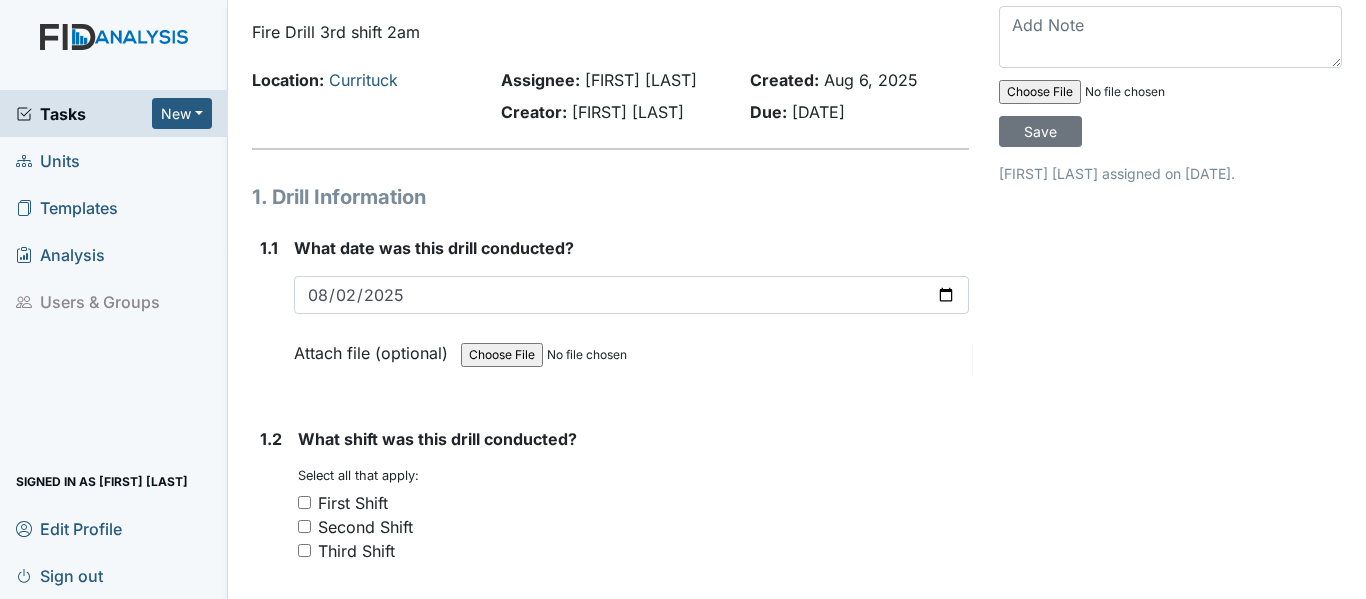 scroll, scrollTop: 100, scrollLeft: 0, axis: vertical 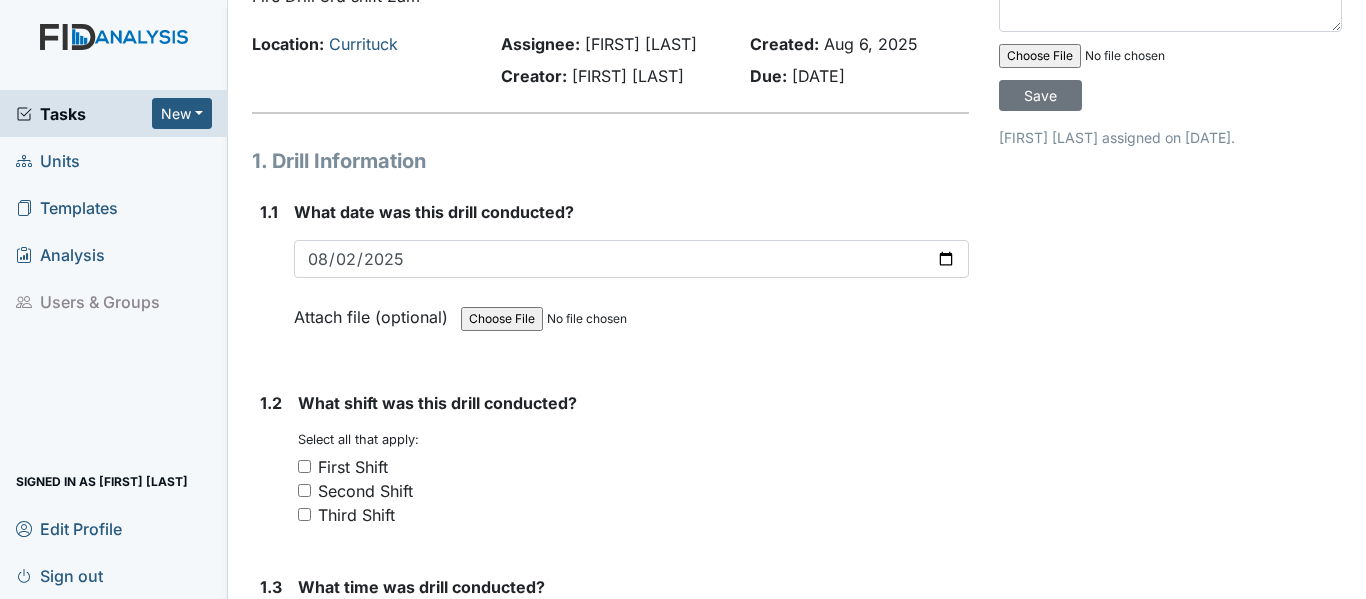 click on "Third Shift" at bounding box center [304, 514] 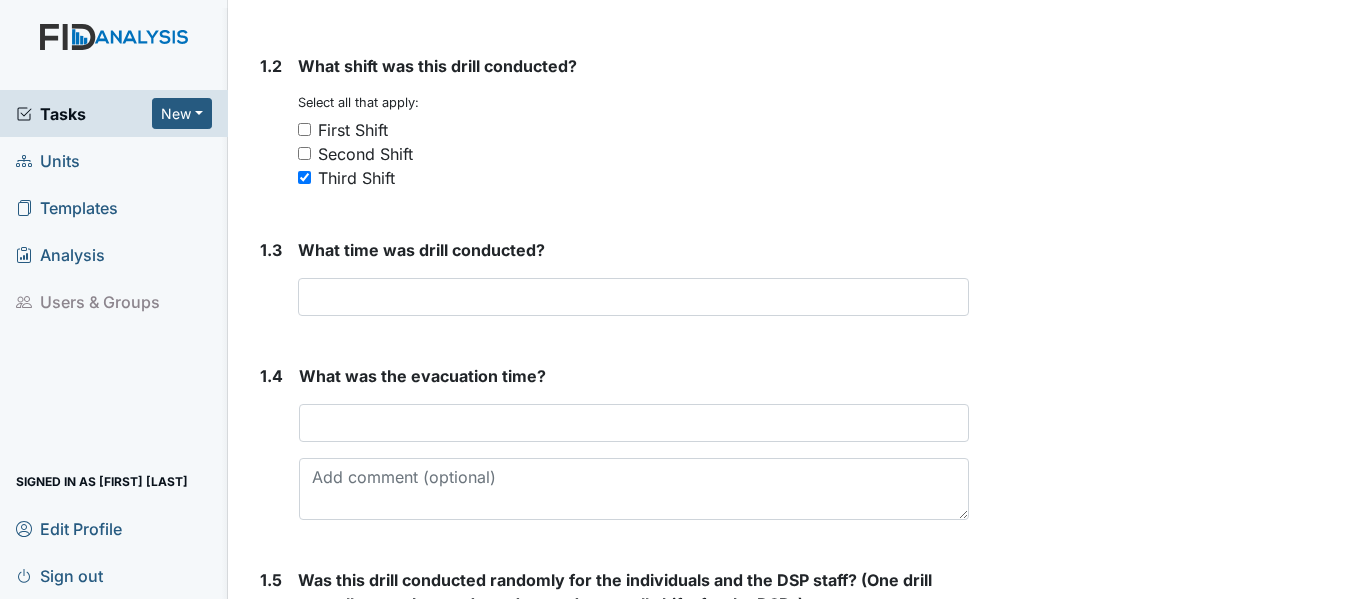 scroll, scrollTop: 500, scrollLeft: 0, axis: vertical 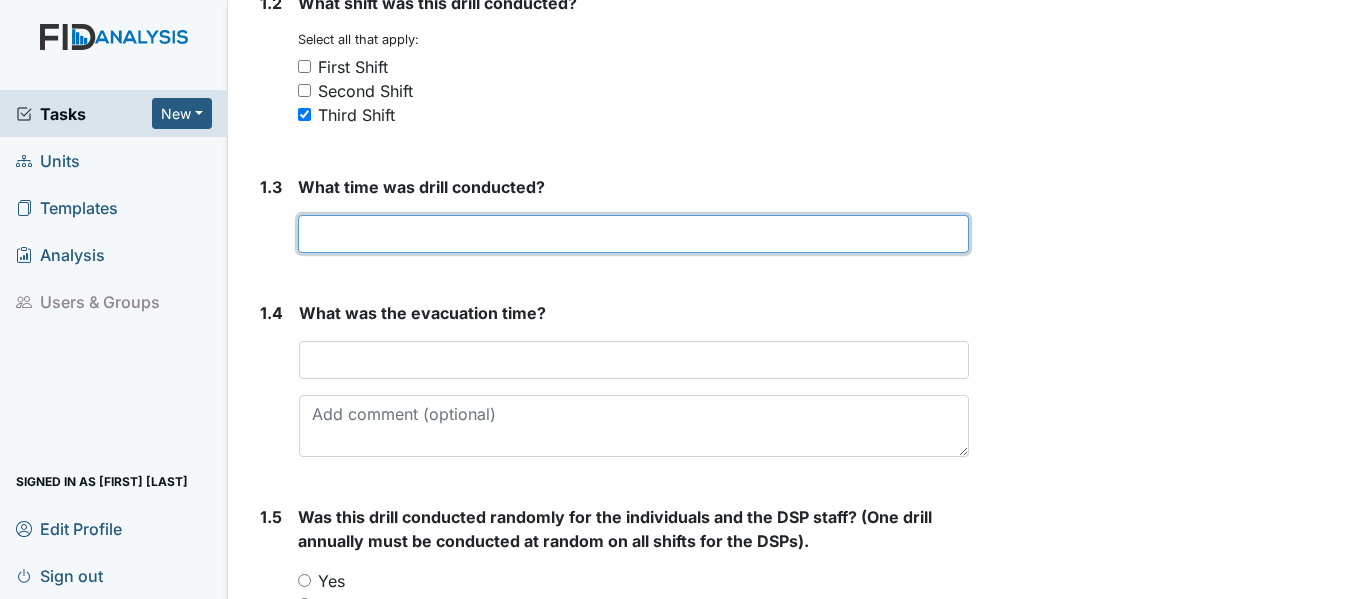 click at bounding box center [633, 234] 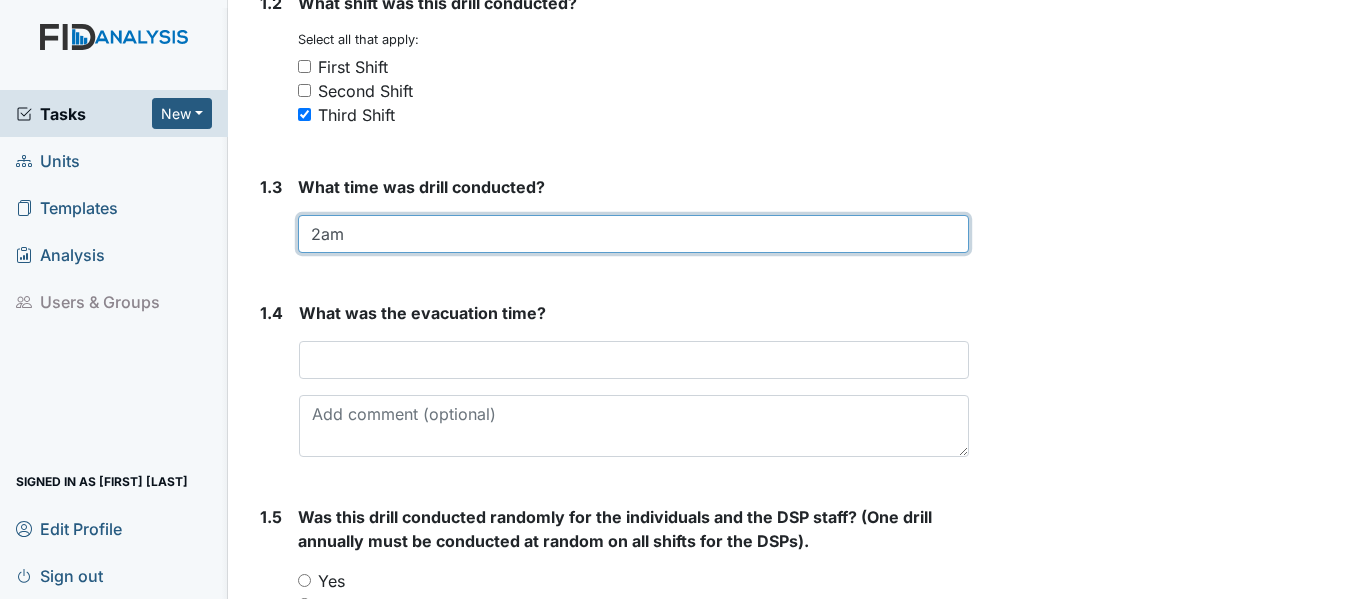 type on "2am" 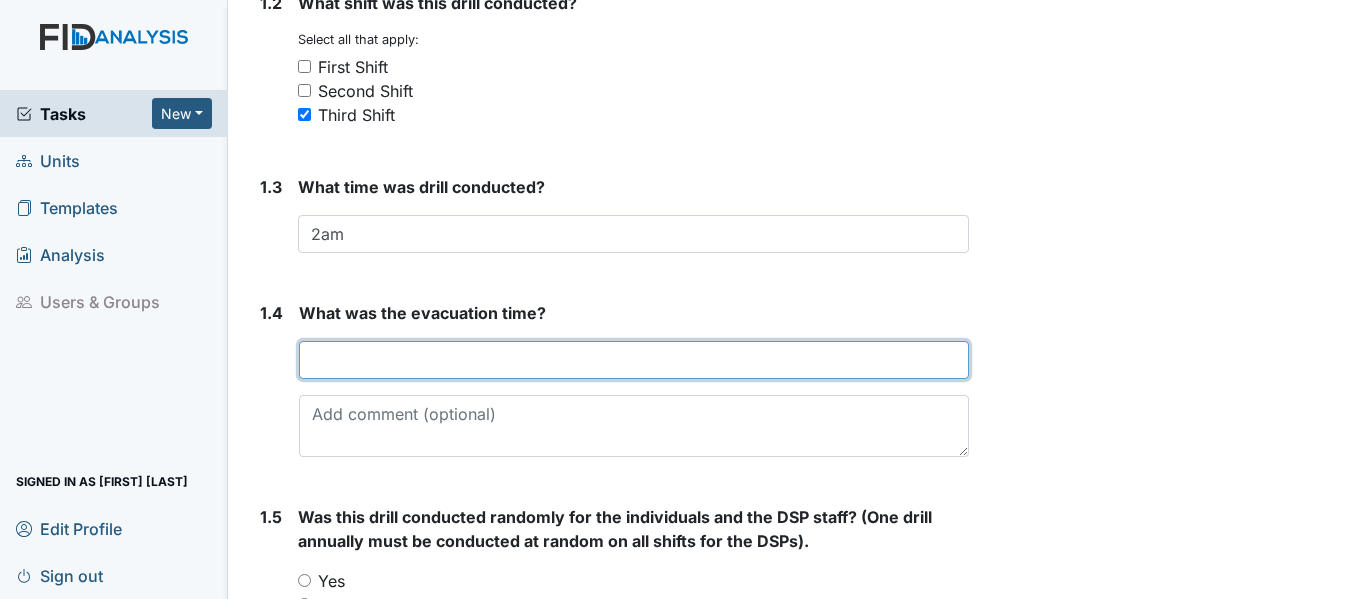 click at bounding box center (634, 360) 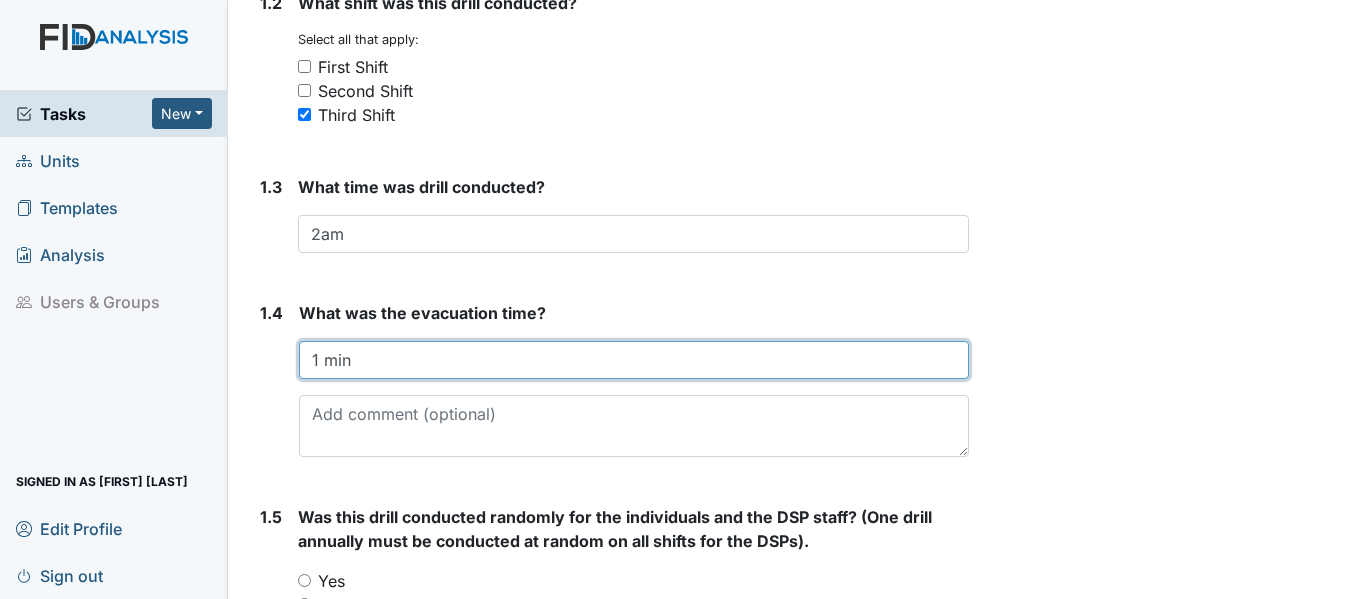 type on "1 min" 